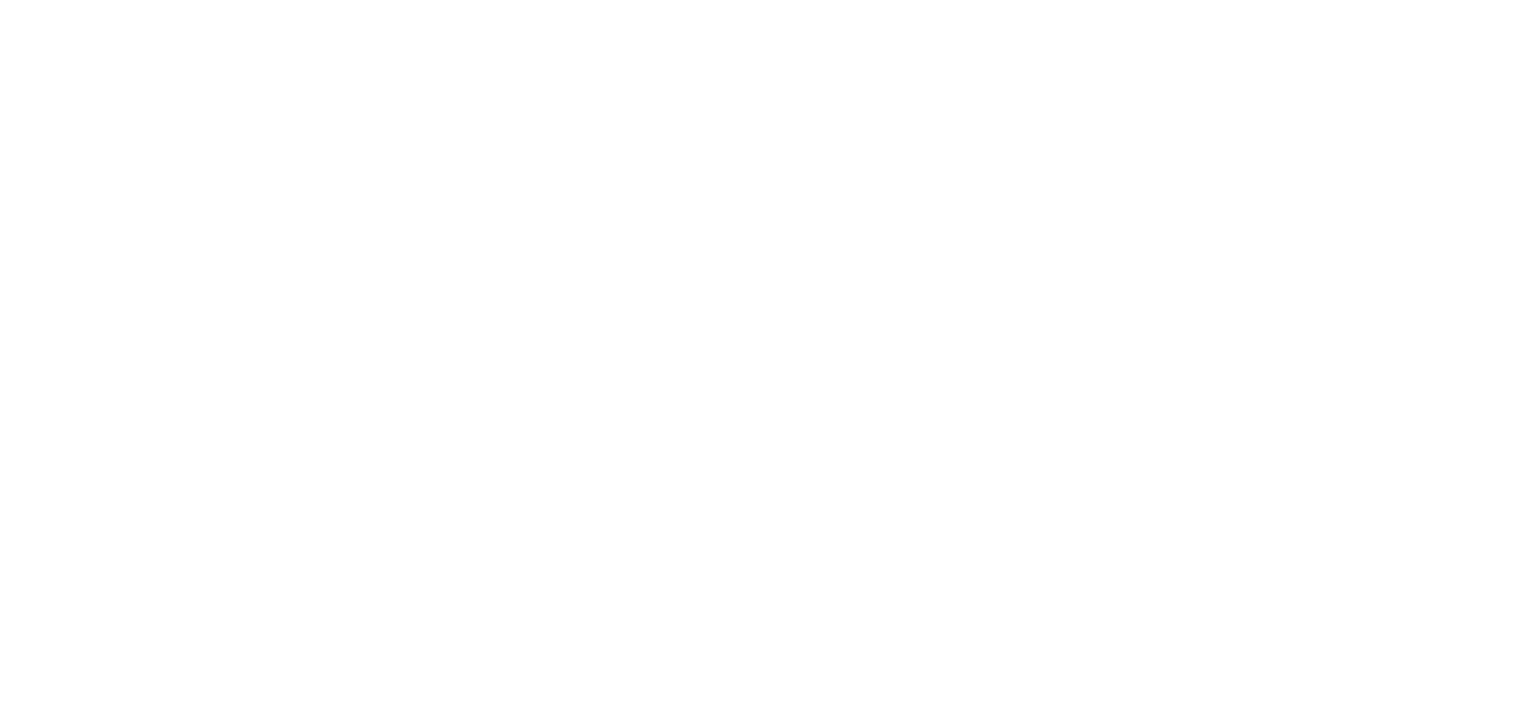 scroll, scrollTop: 0, scrollLeft: 0, axis: both 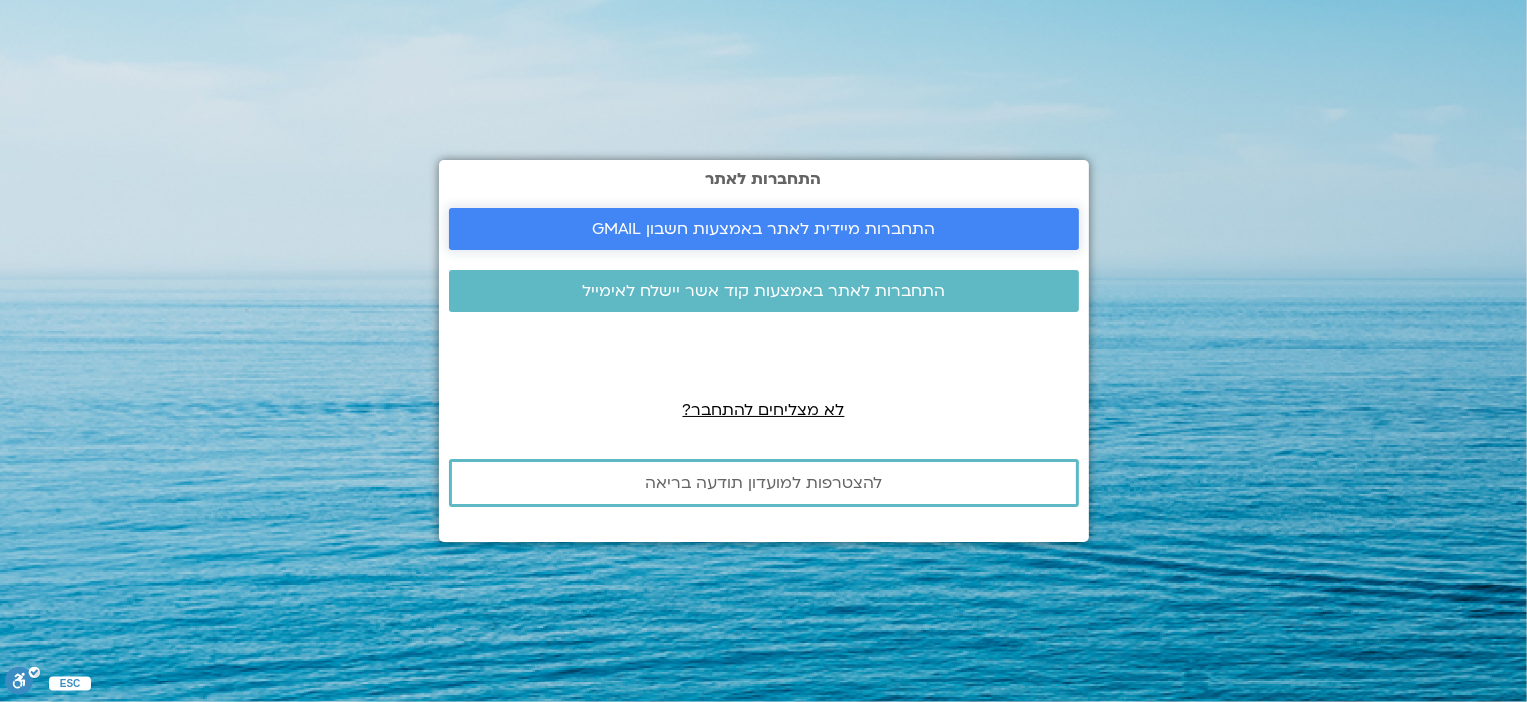 click on "התחברות מיידית לאתר באמצעות חשבון GMAIL" at bounding box center (763, 229) 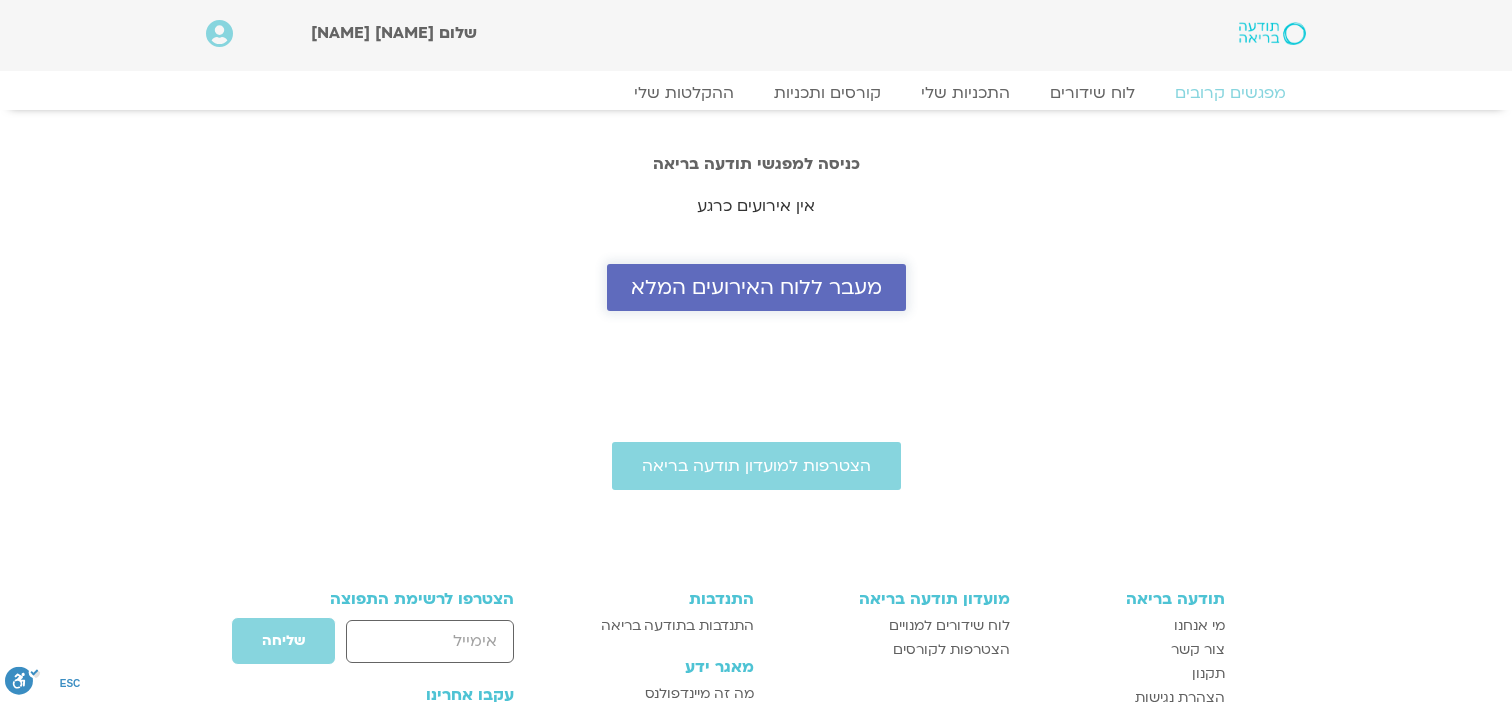 scroll, scrollTop: 0, scrollLeft: 0, axis: both 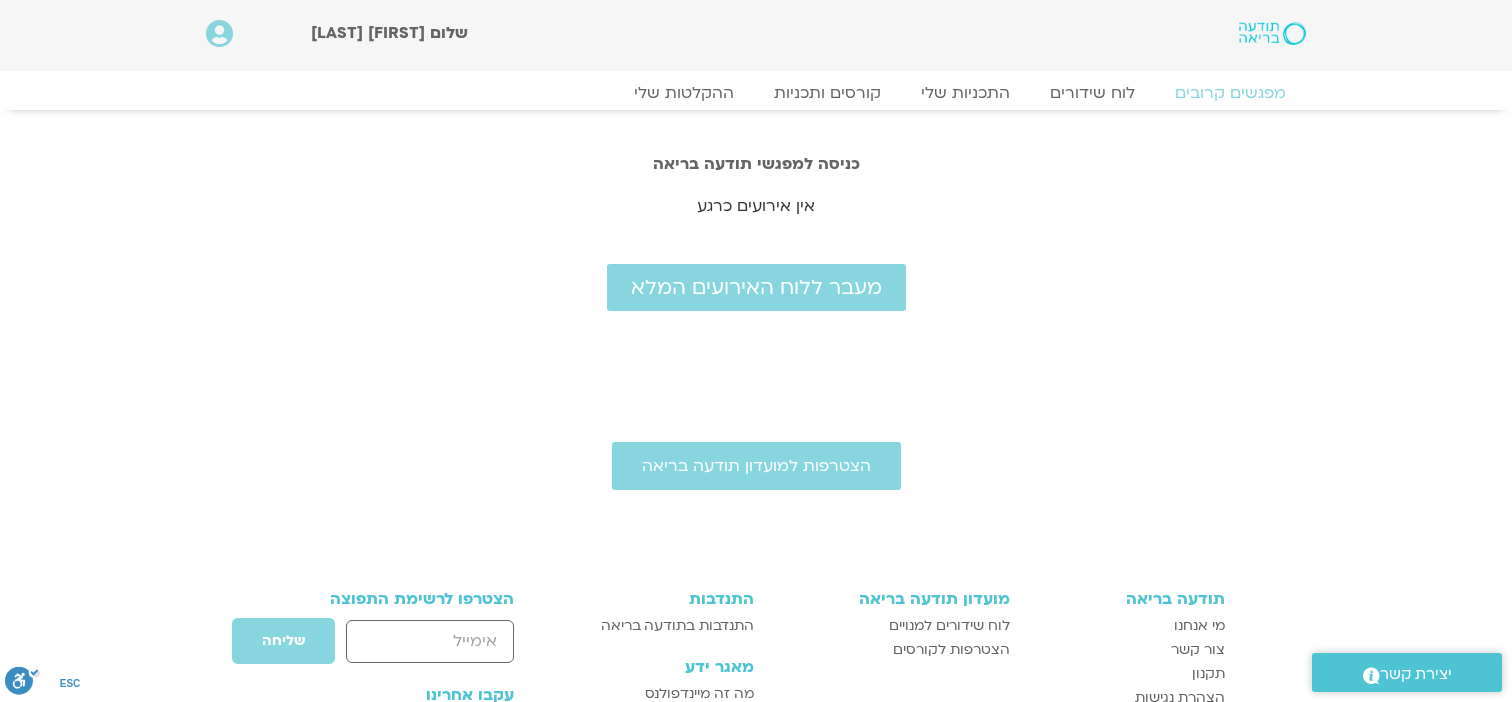 click on "כניסה למפגשי תודעה בריאה" at bounding box center [756, 164] 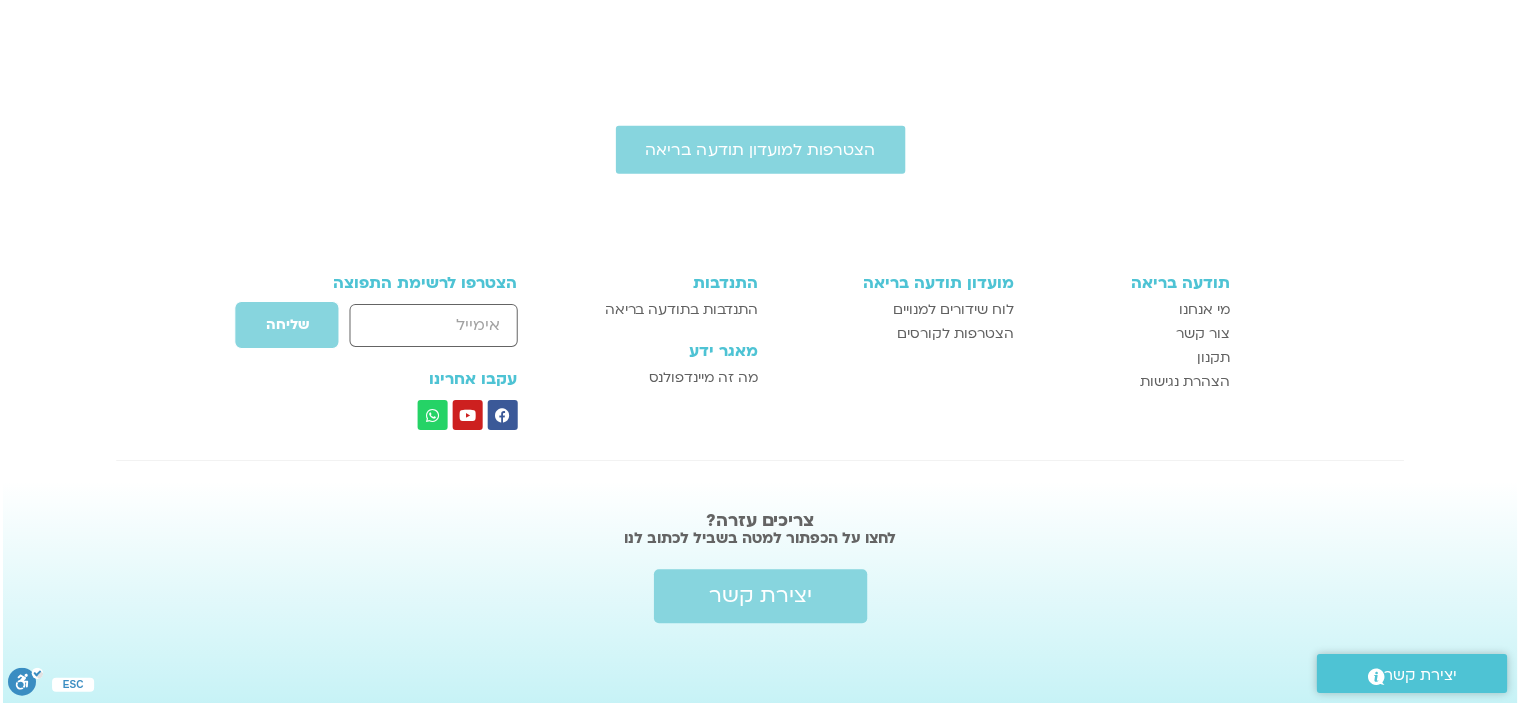 scroll, scrollTop: 324, scrollLeft: 0, axis: vertical 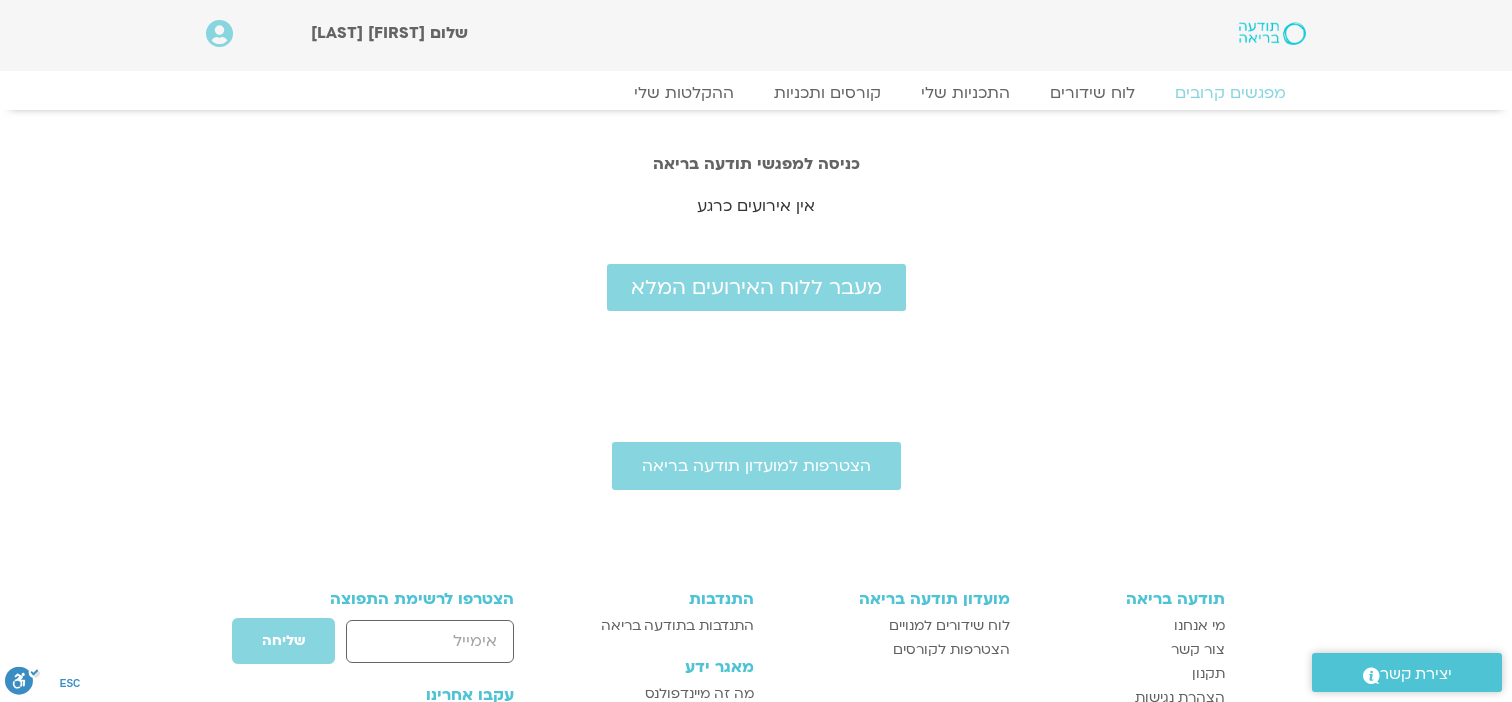 click on "כניסה למפגשי תודעה בריאה" at bounding box center (756, 164) 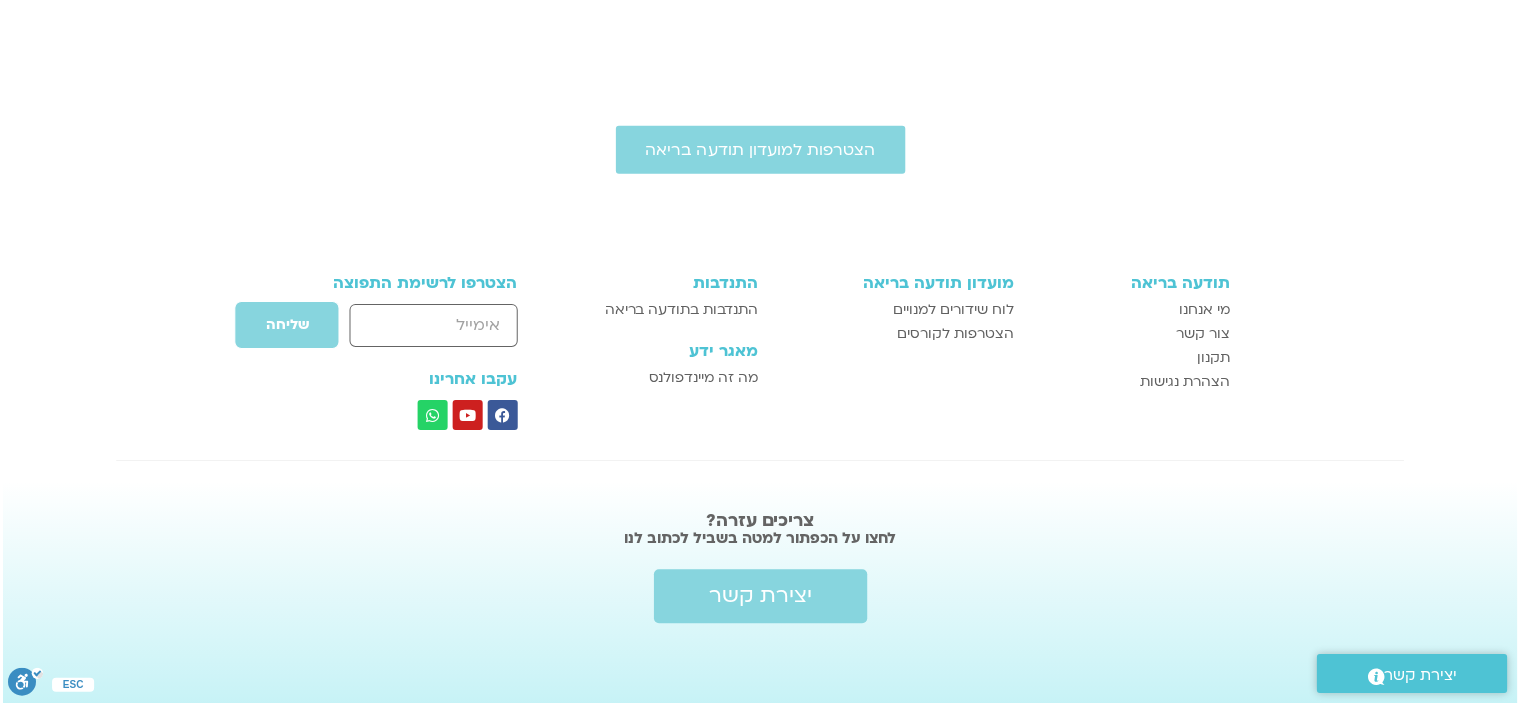 scroll, scrollTop: 324, scrollLeft: 0, axis: vertical 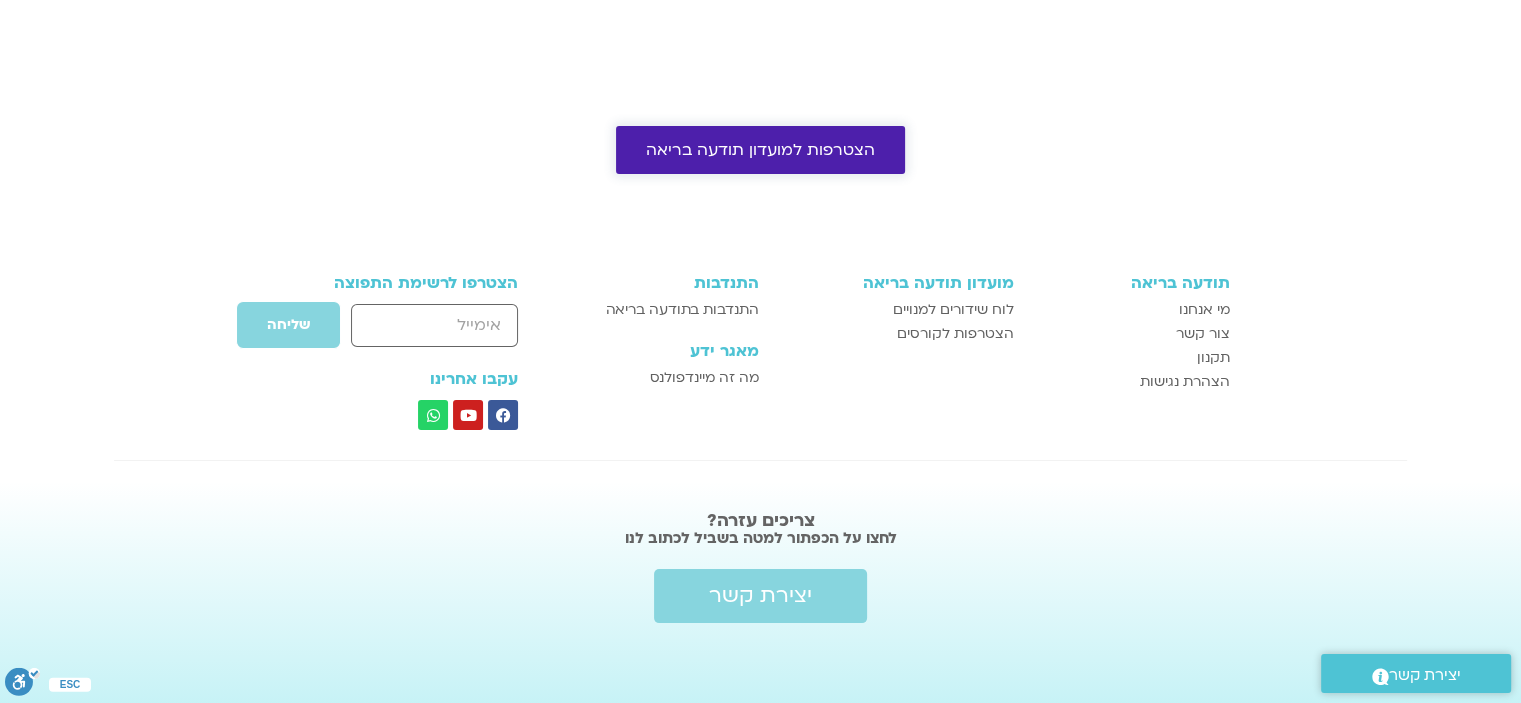click on "הצטרפות למועדון תודעה בריאה" at bounding box center [760, 150] 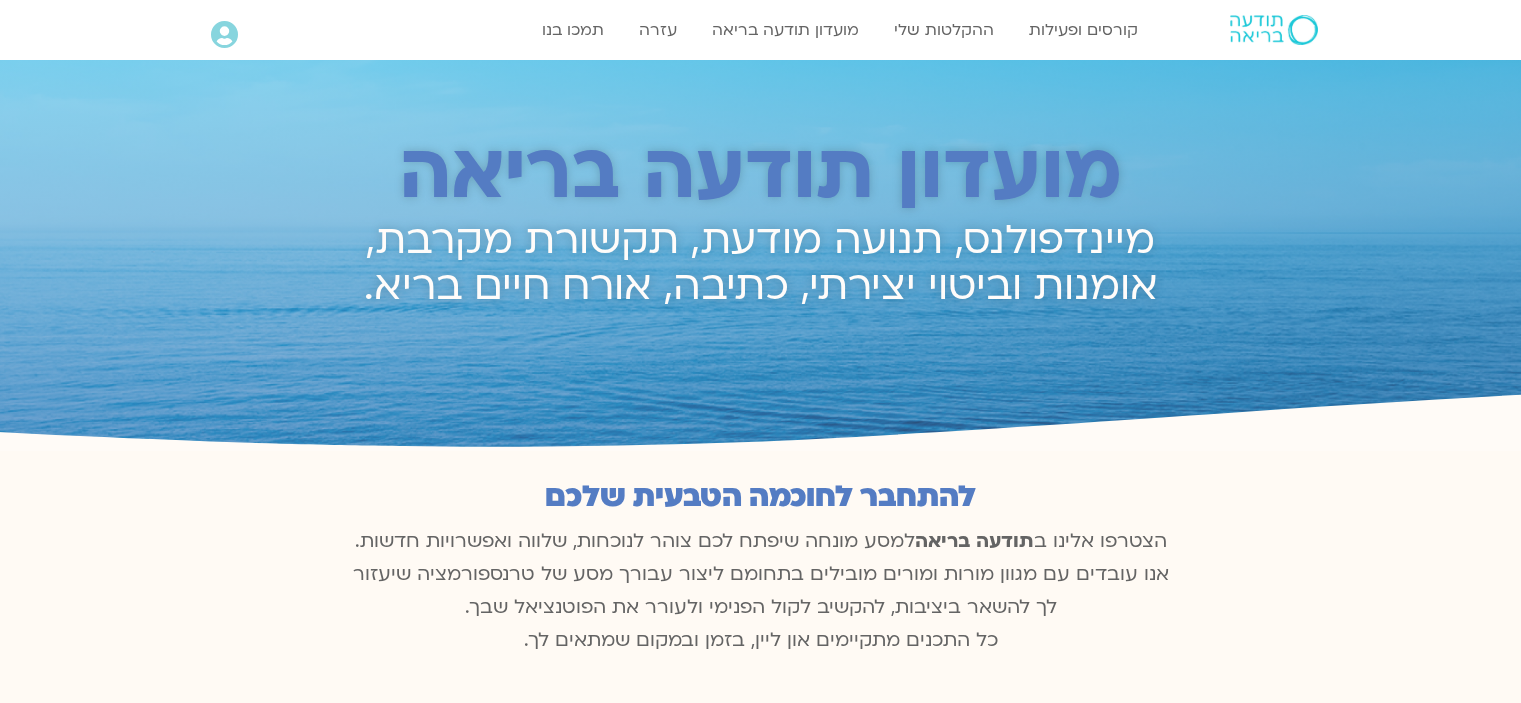 scroll, scrollTop: 0, scrollLeft: 0, axis: both 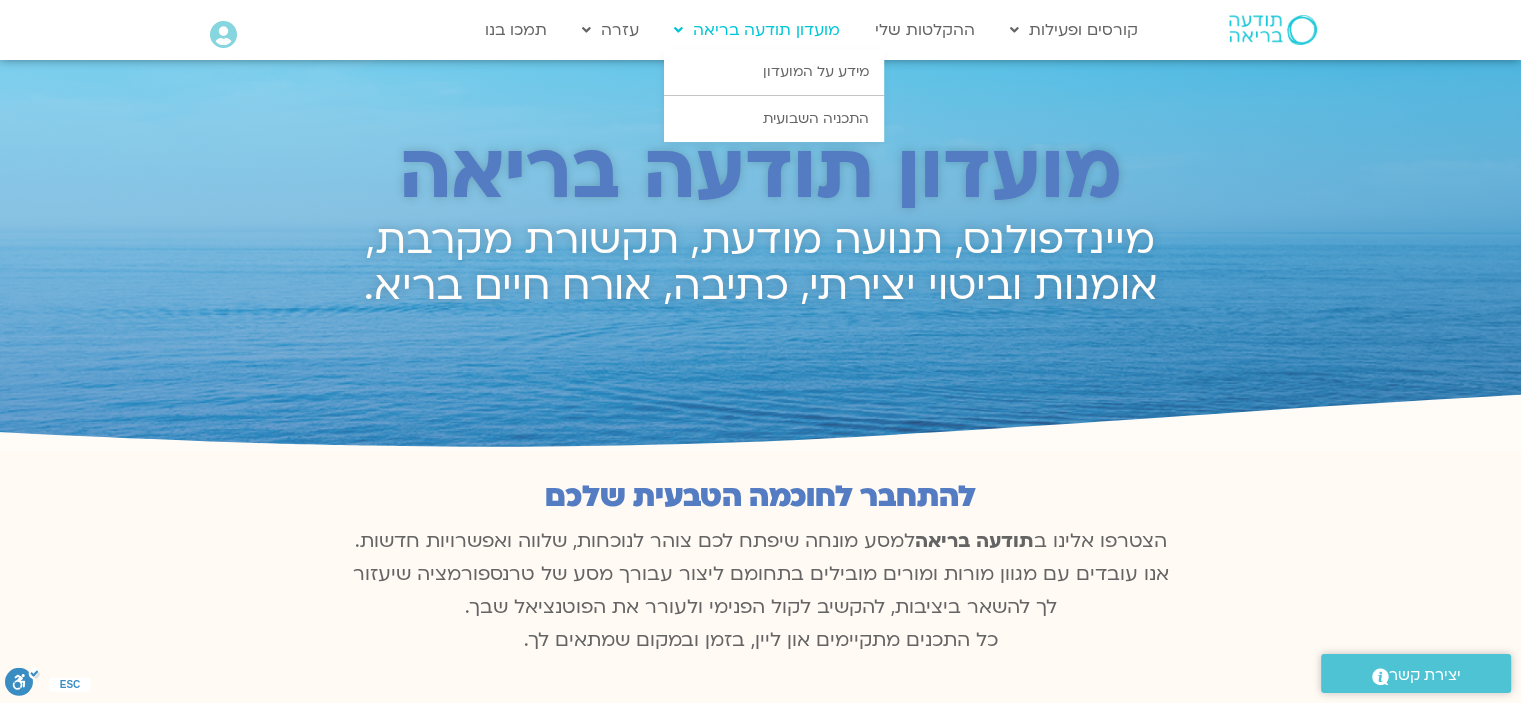click on "מועדון תודעה בריאה" at bounding box center [757, 30] 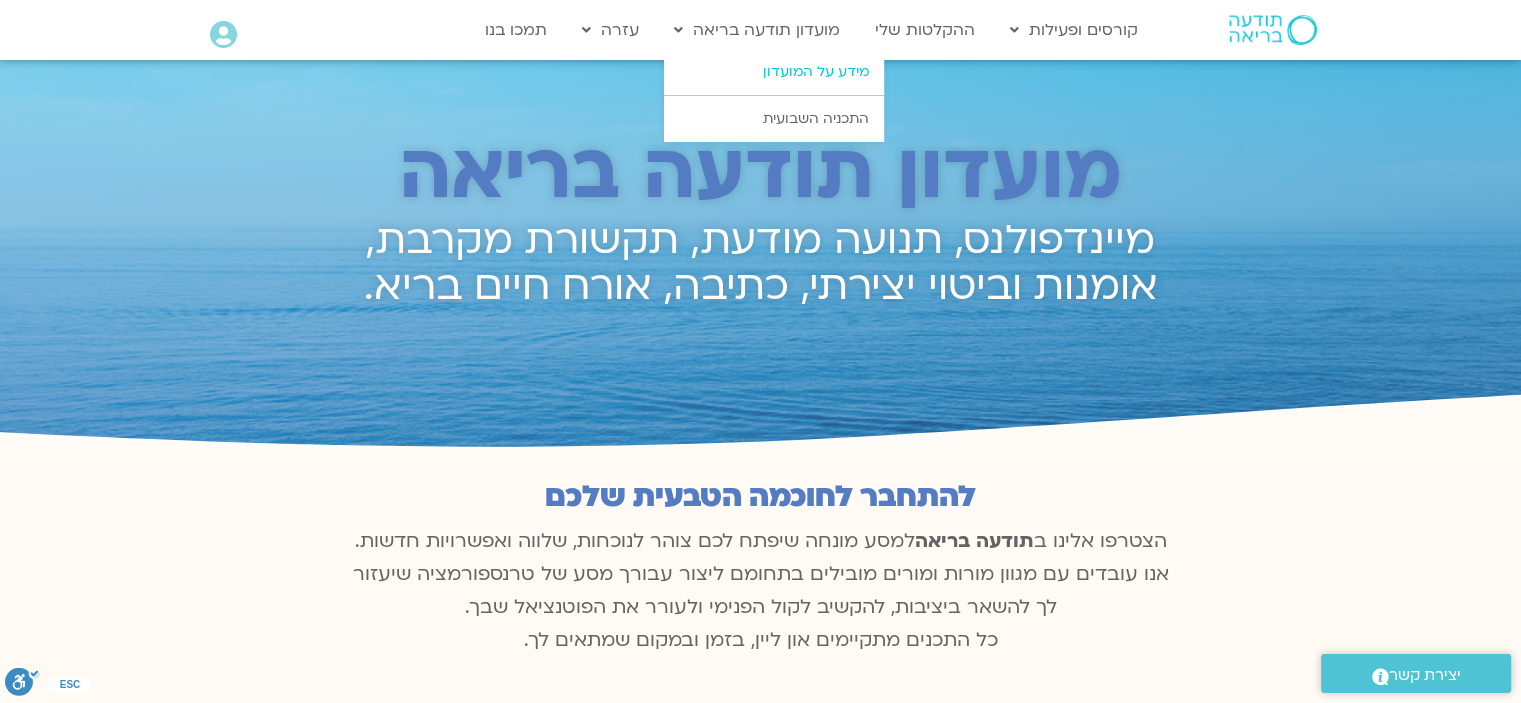 click on "מידע על המועדון" at bounding box center [774, 72] 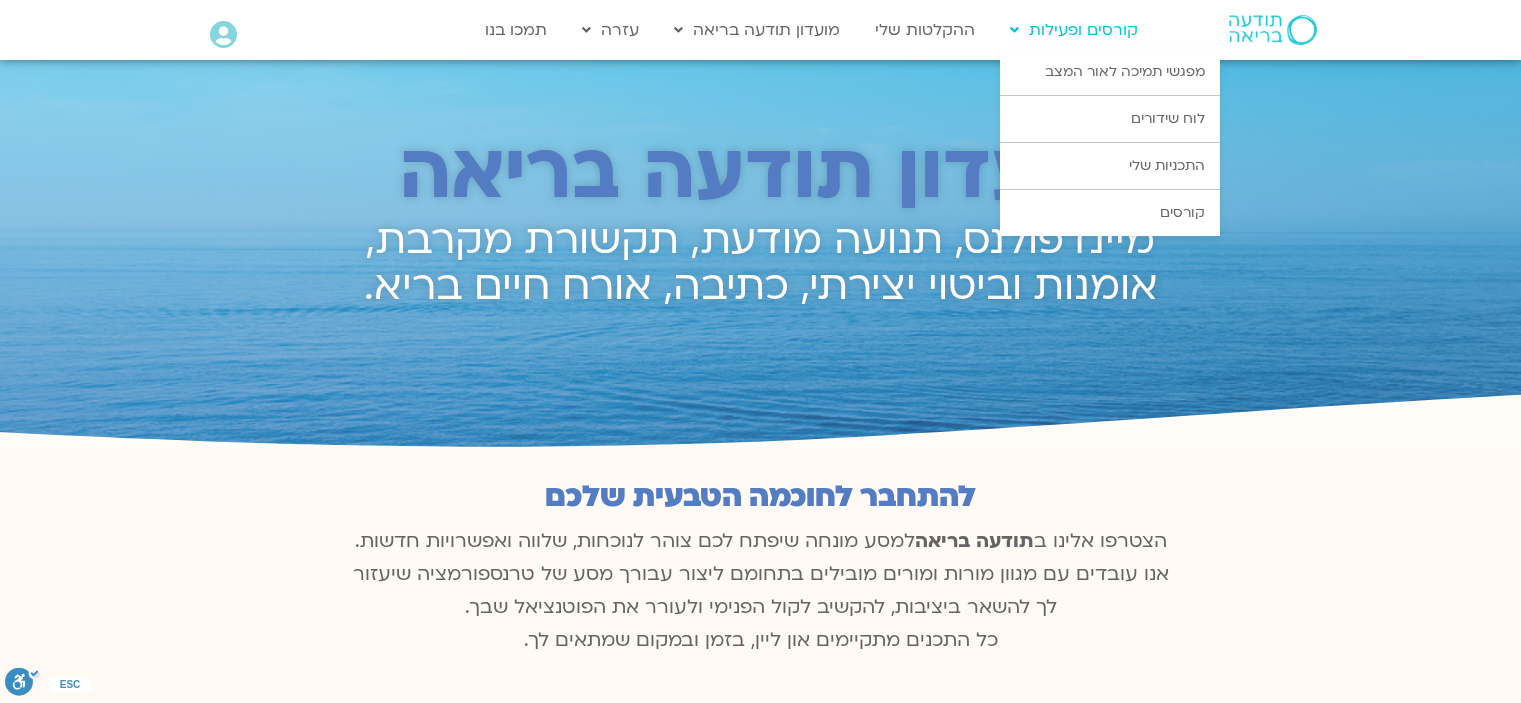 scroll, scrollTop: 0, scrollLeft: 0, axis: both 